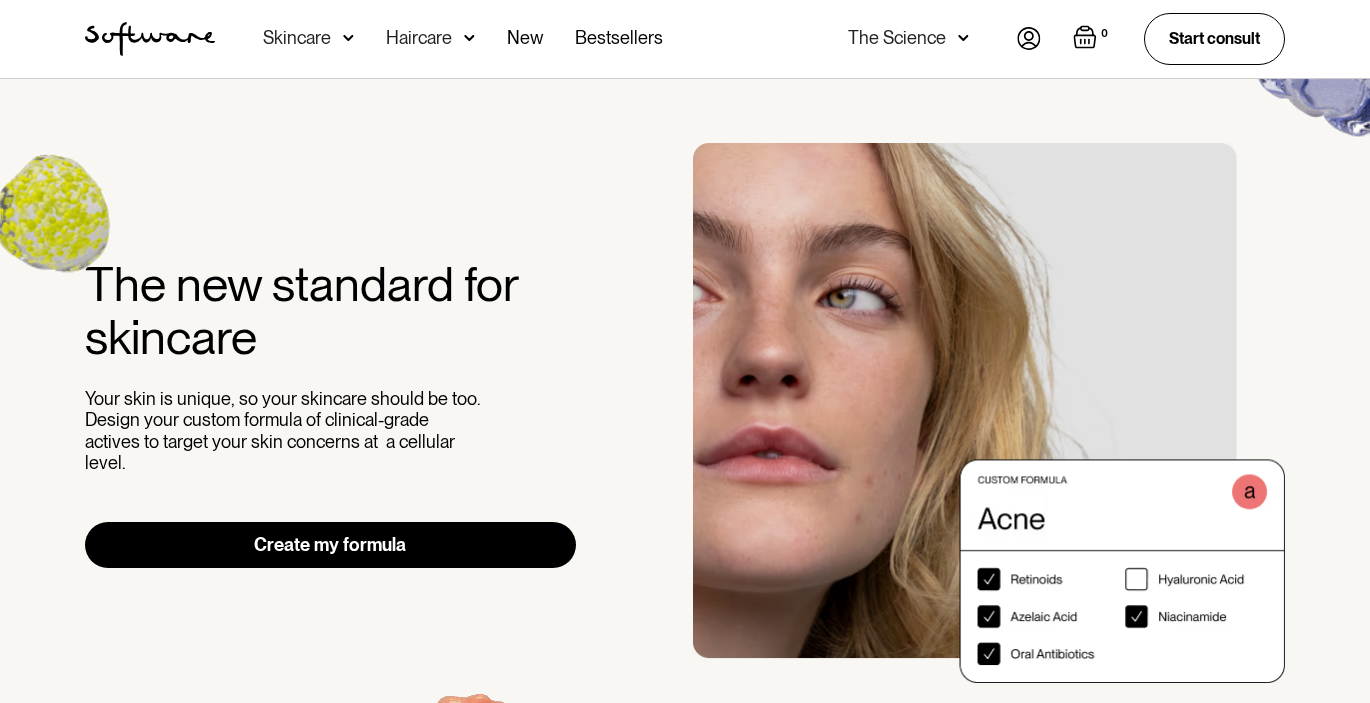 scroll, scrollTop: 0, scrollLeft: 0, axis: both 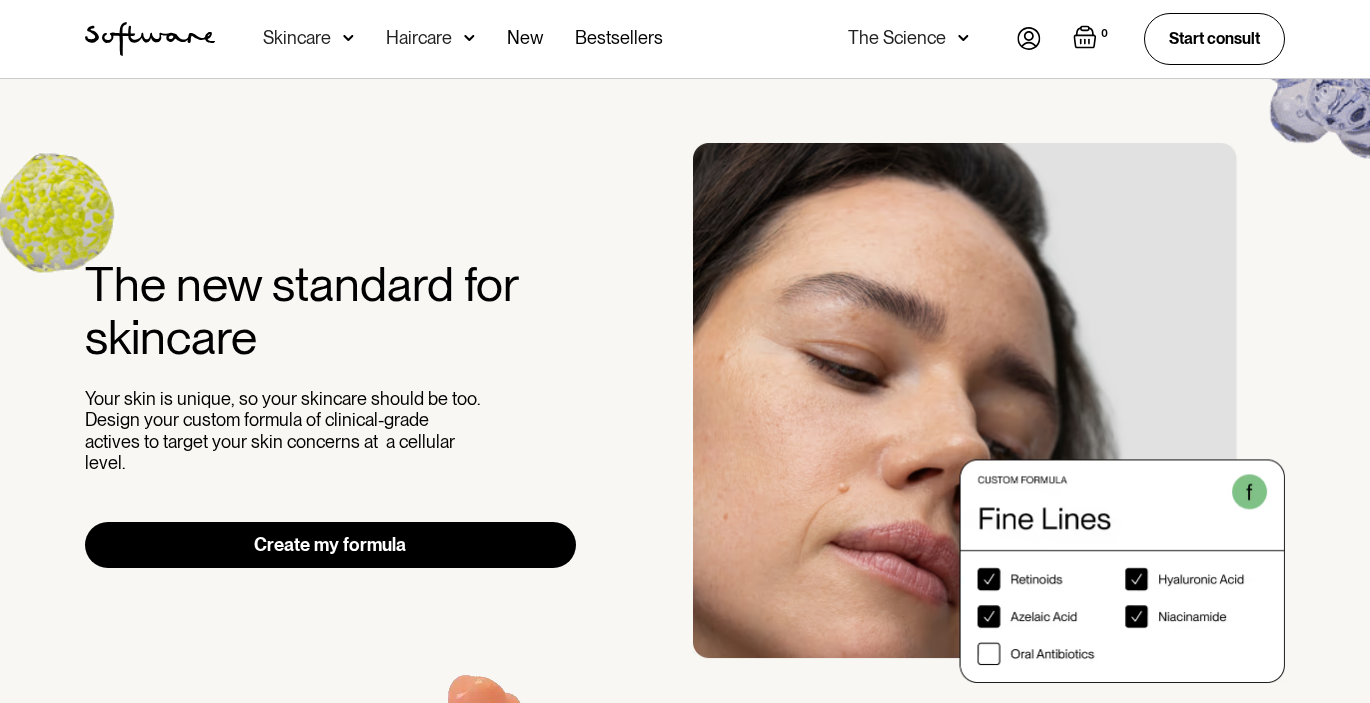 click on "Create my formula" at bounding box center [330, 545] 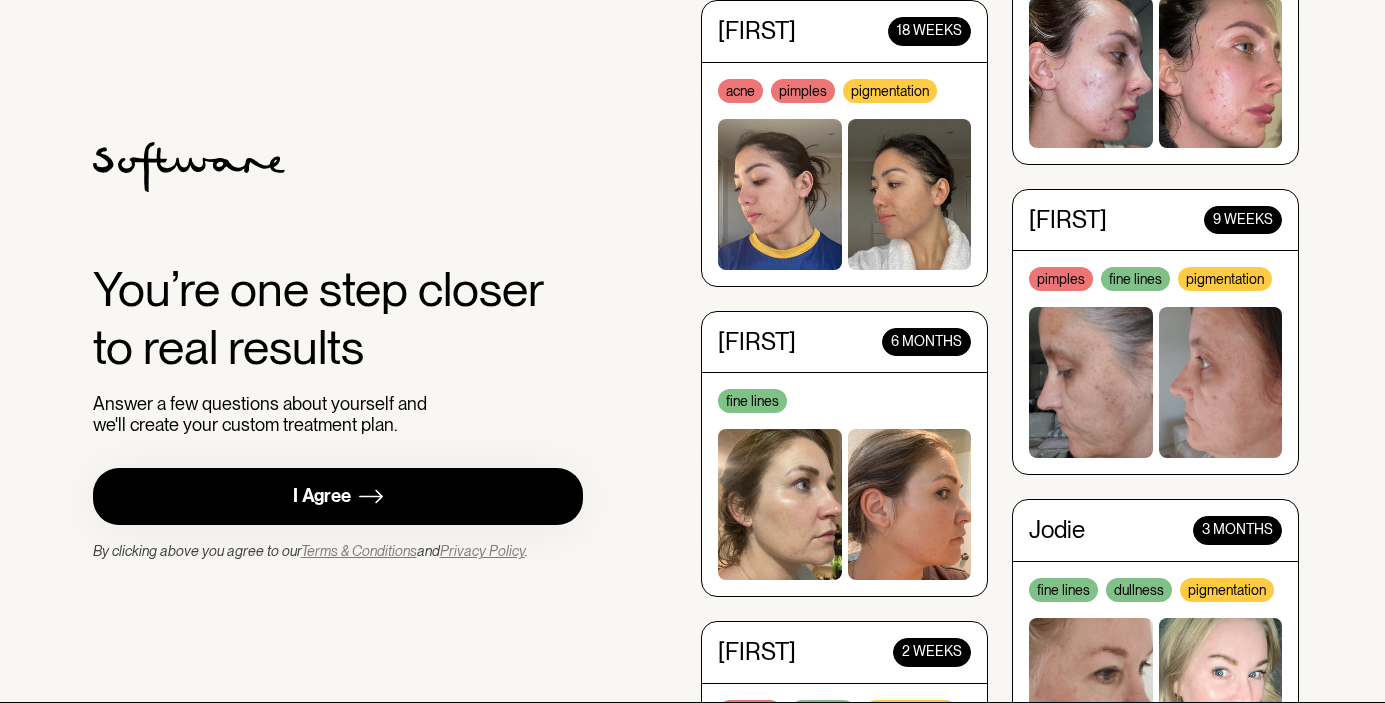 scroll, scrollTop: 0, scrollLeft: 0, axis: both 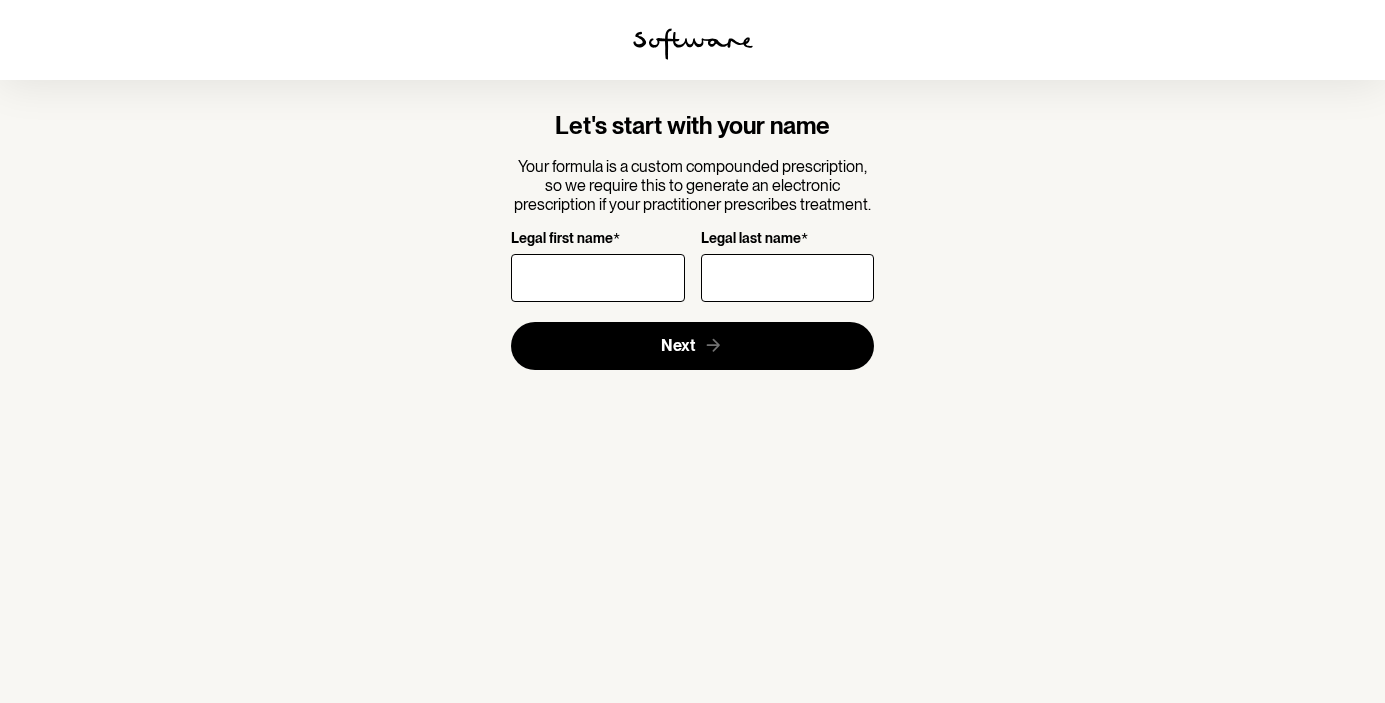 click on "Legal first name *" at bounding box center [597, 278] 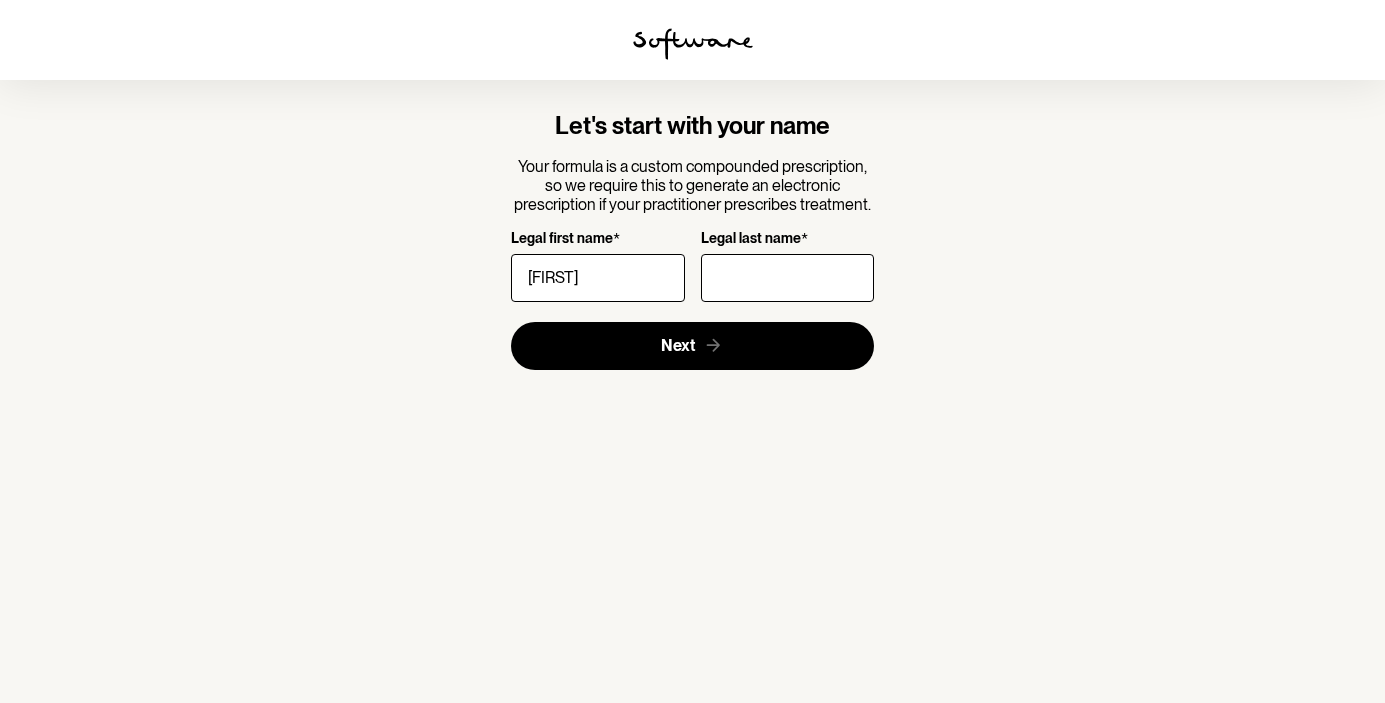 type on "Barbagallo" 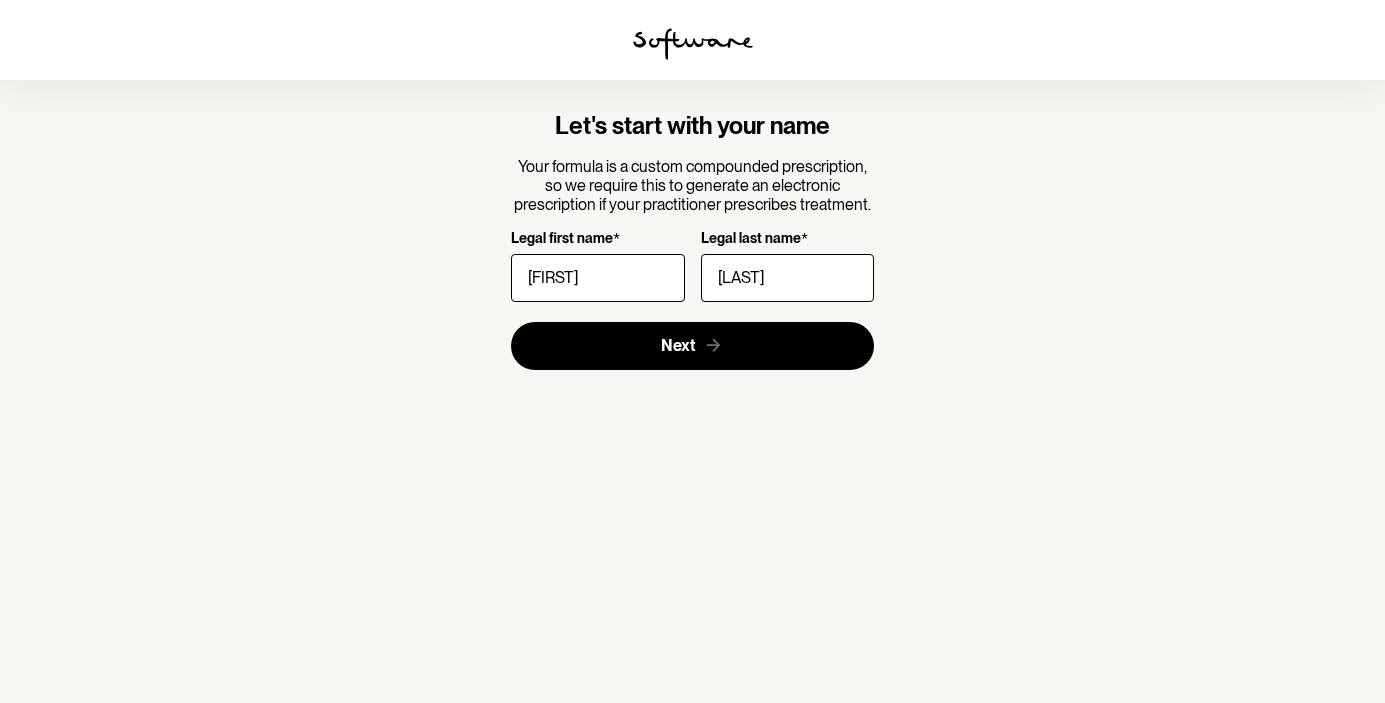 click on "Let's start with your name Your formula is a custom compounded prescription, so we require this to generate an electronic prescription if your practitioner prescribes treatment. Legal first name * Dona Legal last name * Barbagallo Next" at bounding box center [692, 241] 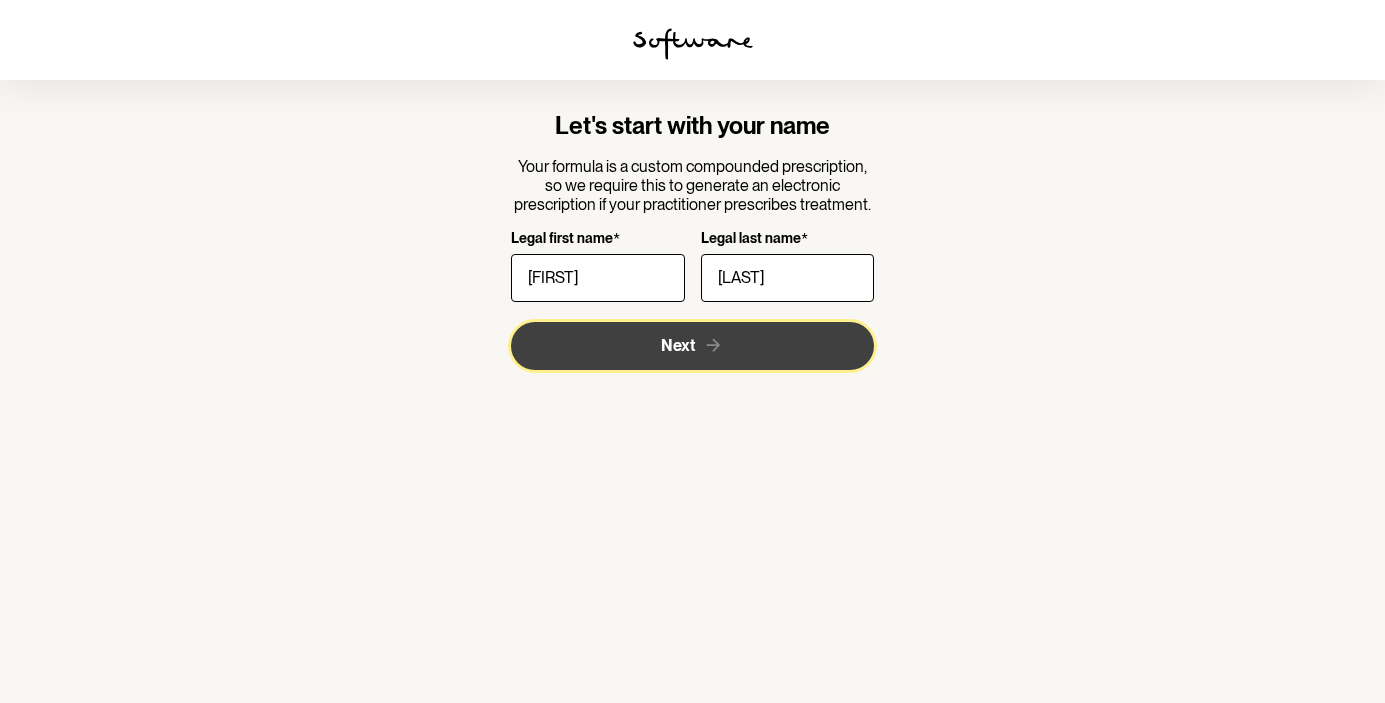 click on "Next" at bounding box center [678, 345] 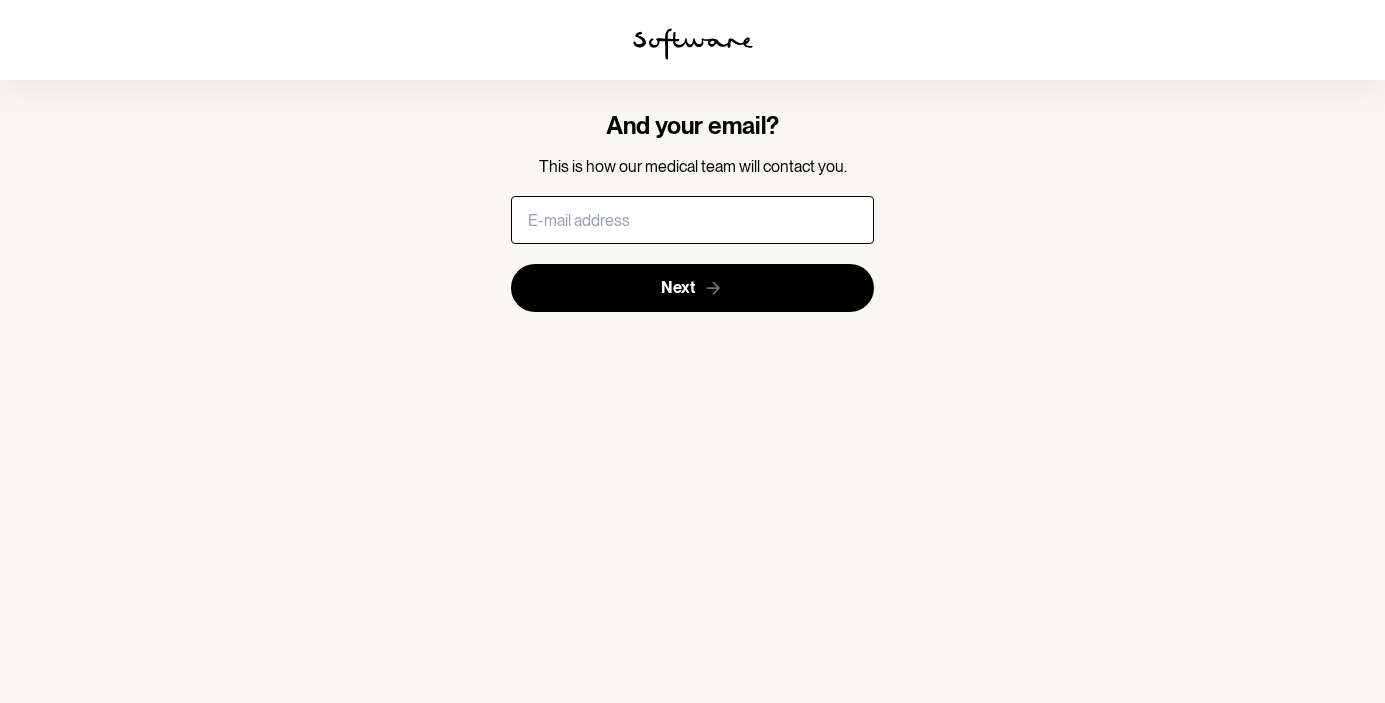 click at bounding box center (692, 220) 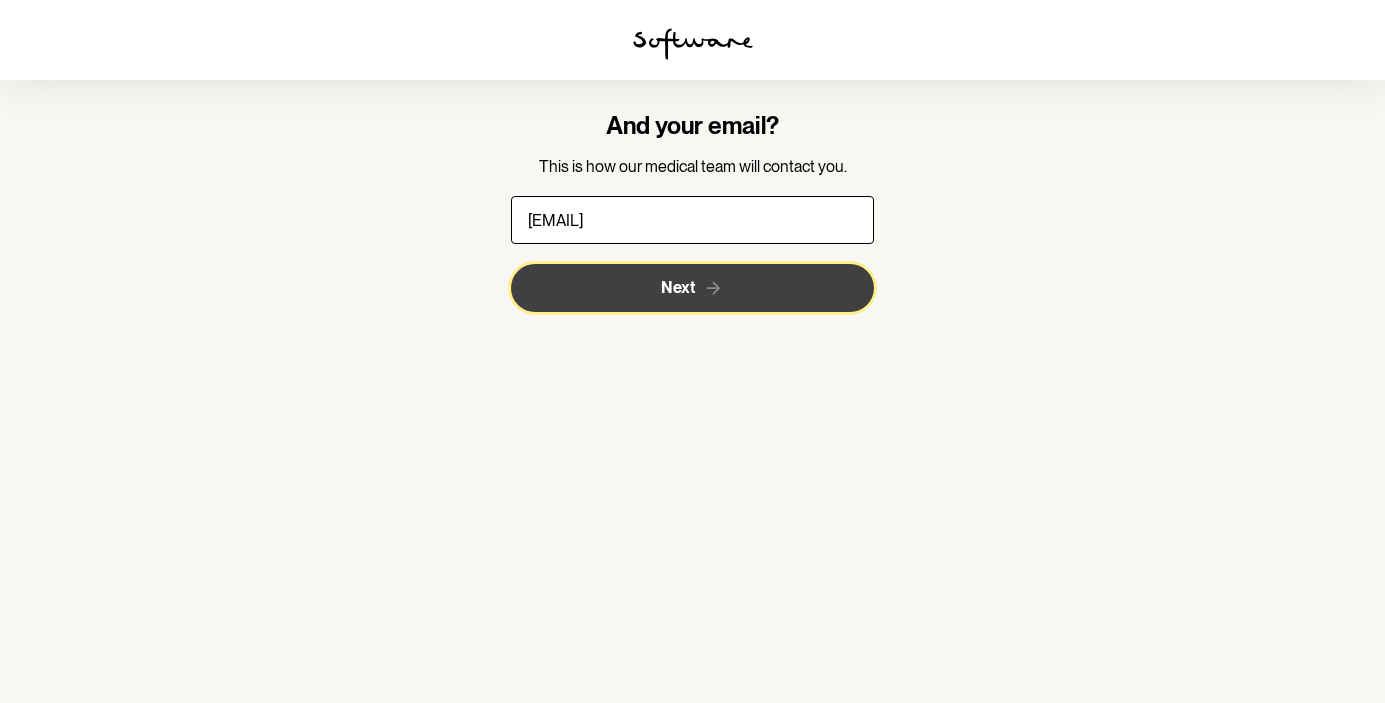 click on "Next" at bounding box center (692, 288) 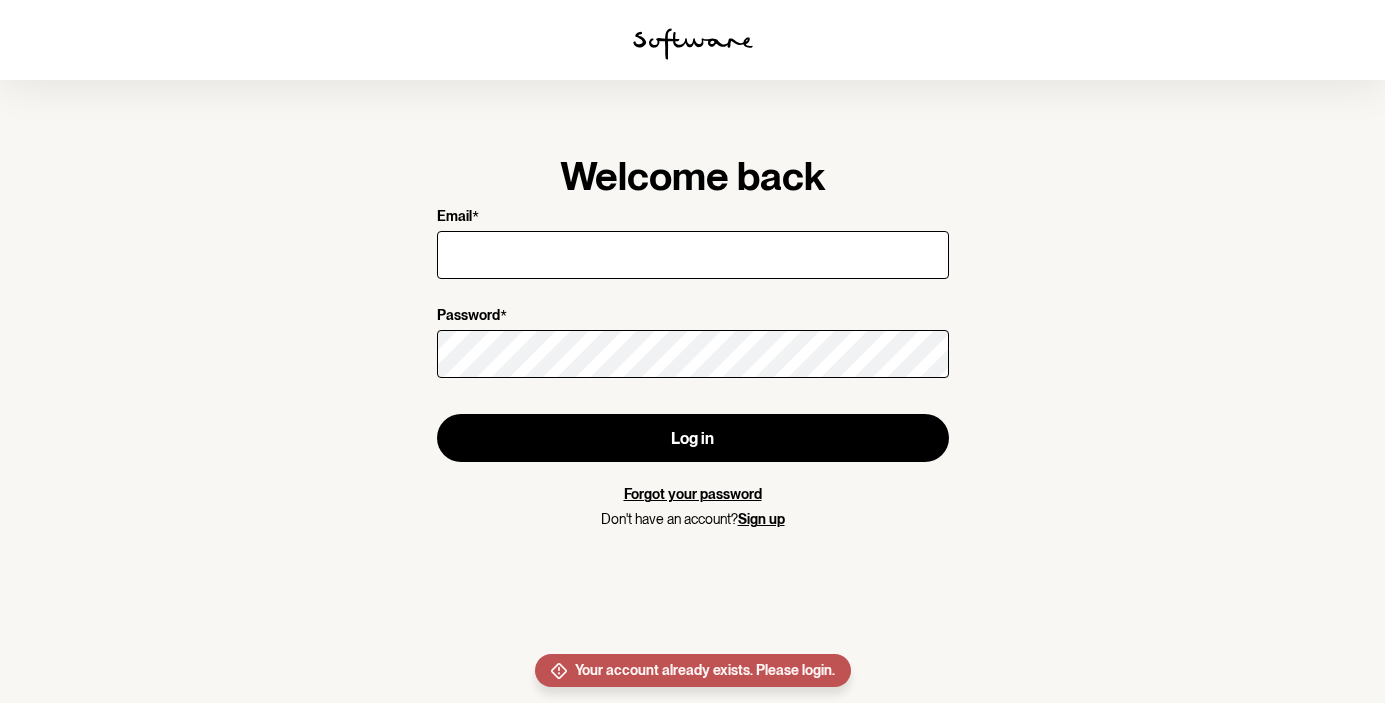 click on "Email *" at bounding box center (693, 255) 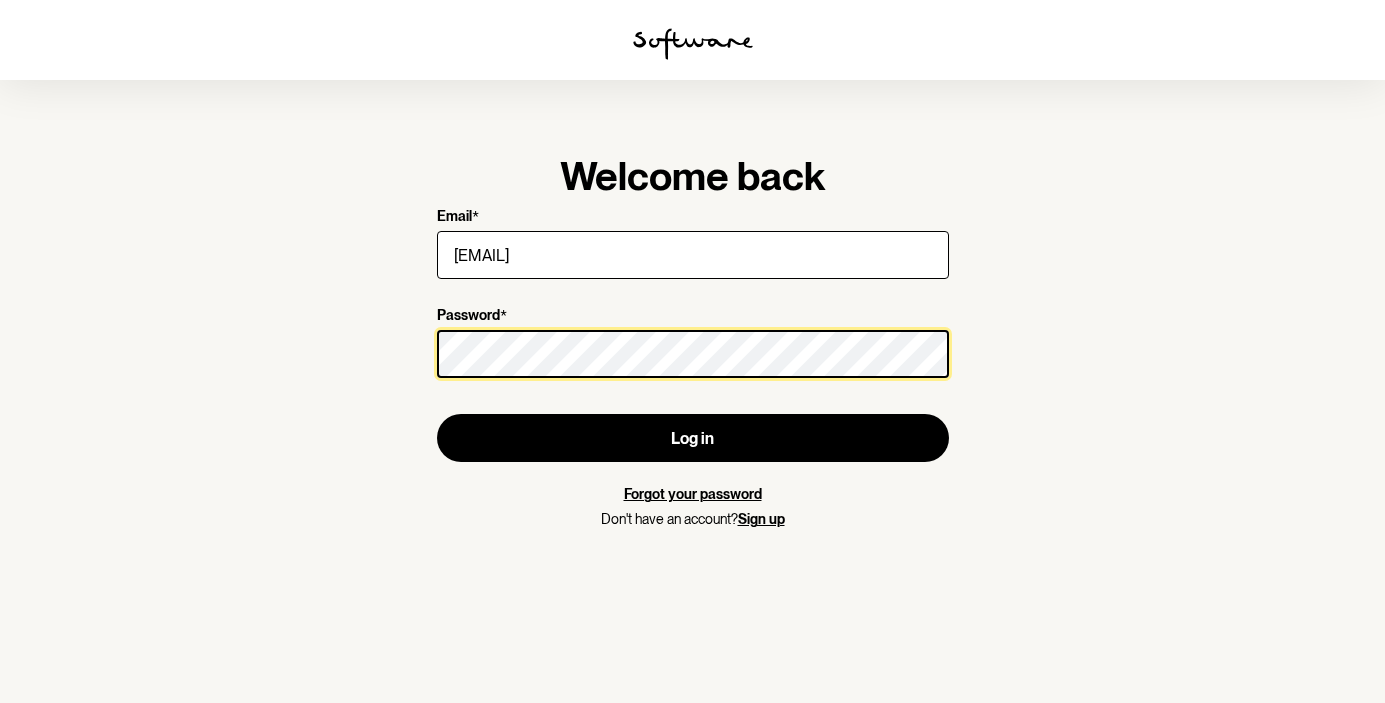 click on "Log in" at bounding box center [693, 438] 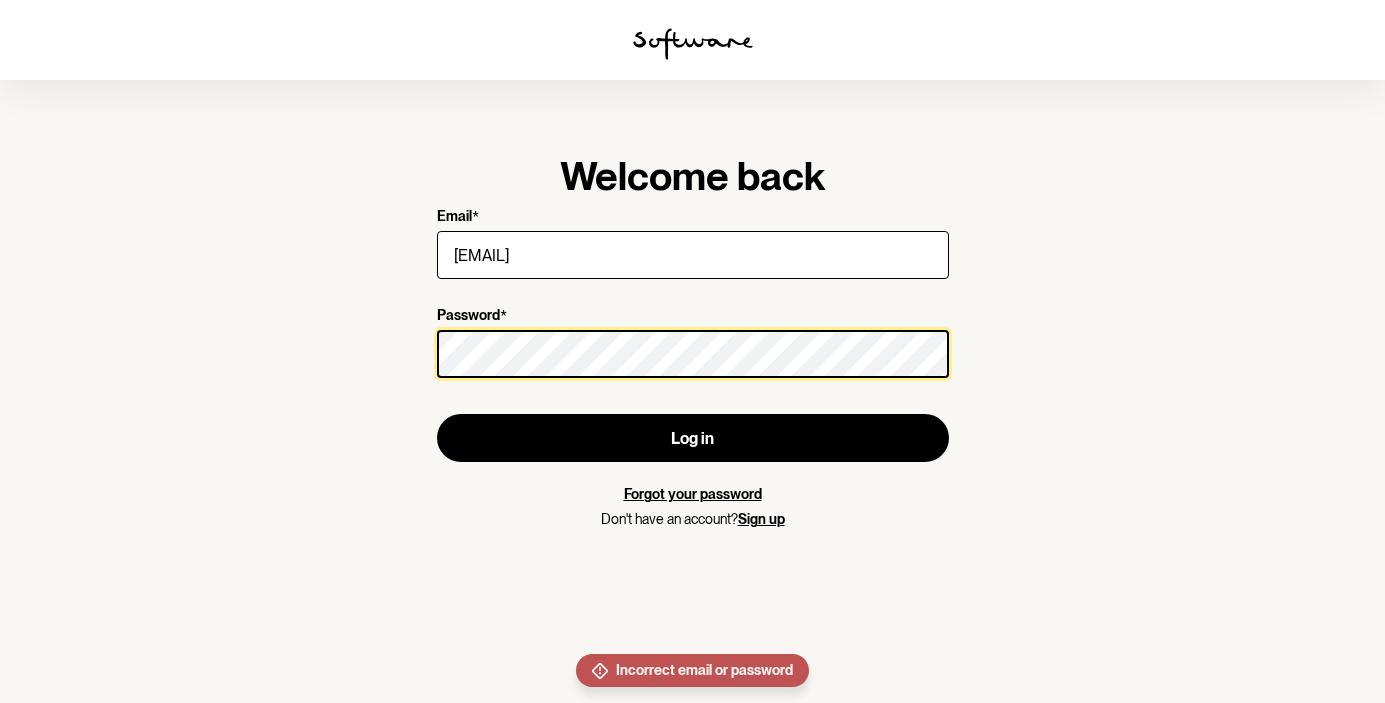 click on "Welcome back Email * dona.barbagallo@gmail.com Password * Log in Forgot your password Don't have an account?  Sign up" at bounding box center [692, 351] 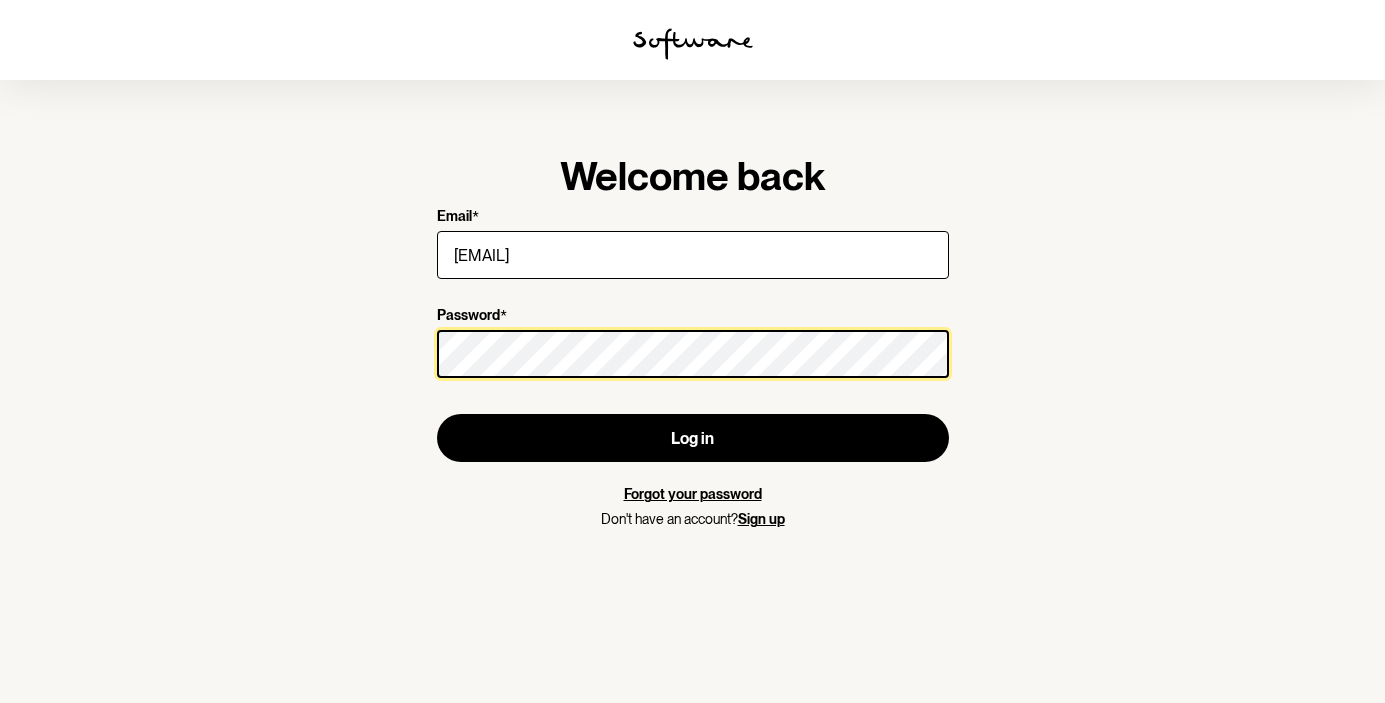 click on "Log in" at bounding box center [693, 438] 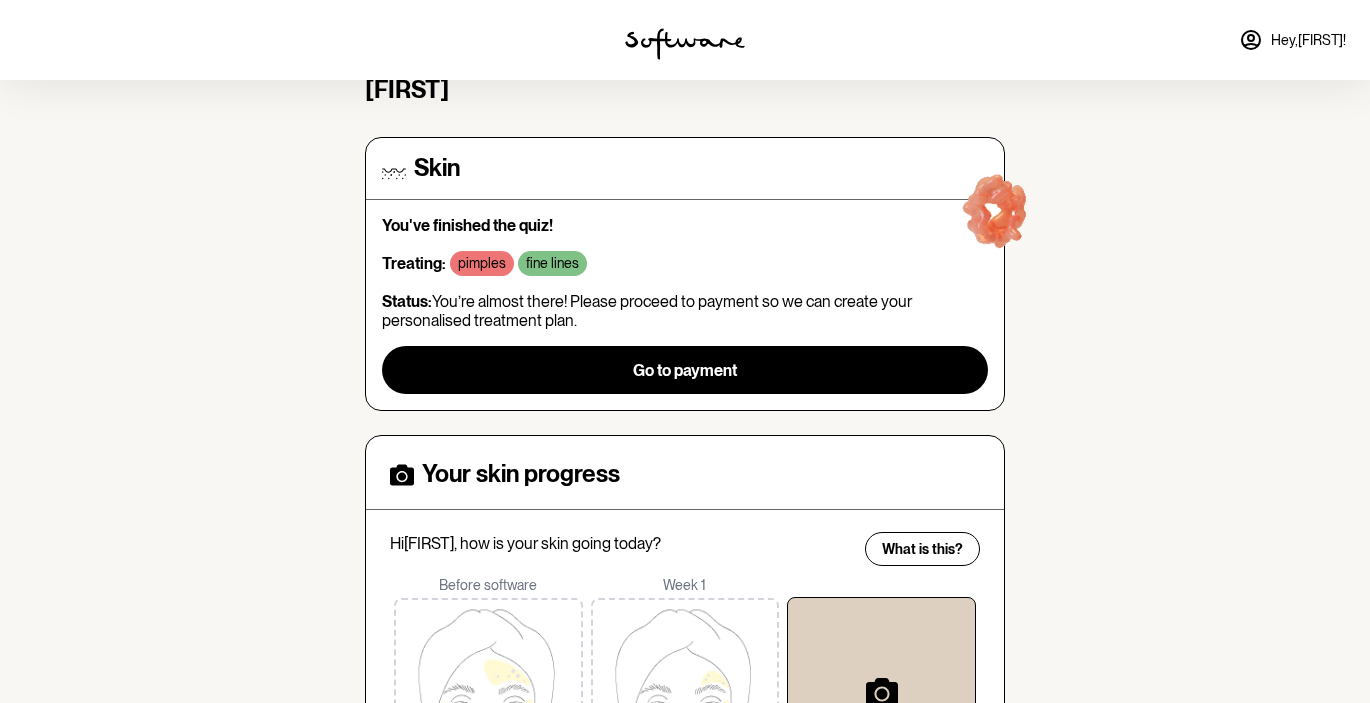 scroll, scrollTop: 94, scrollLeft: 0, axis: vertical 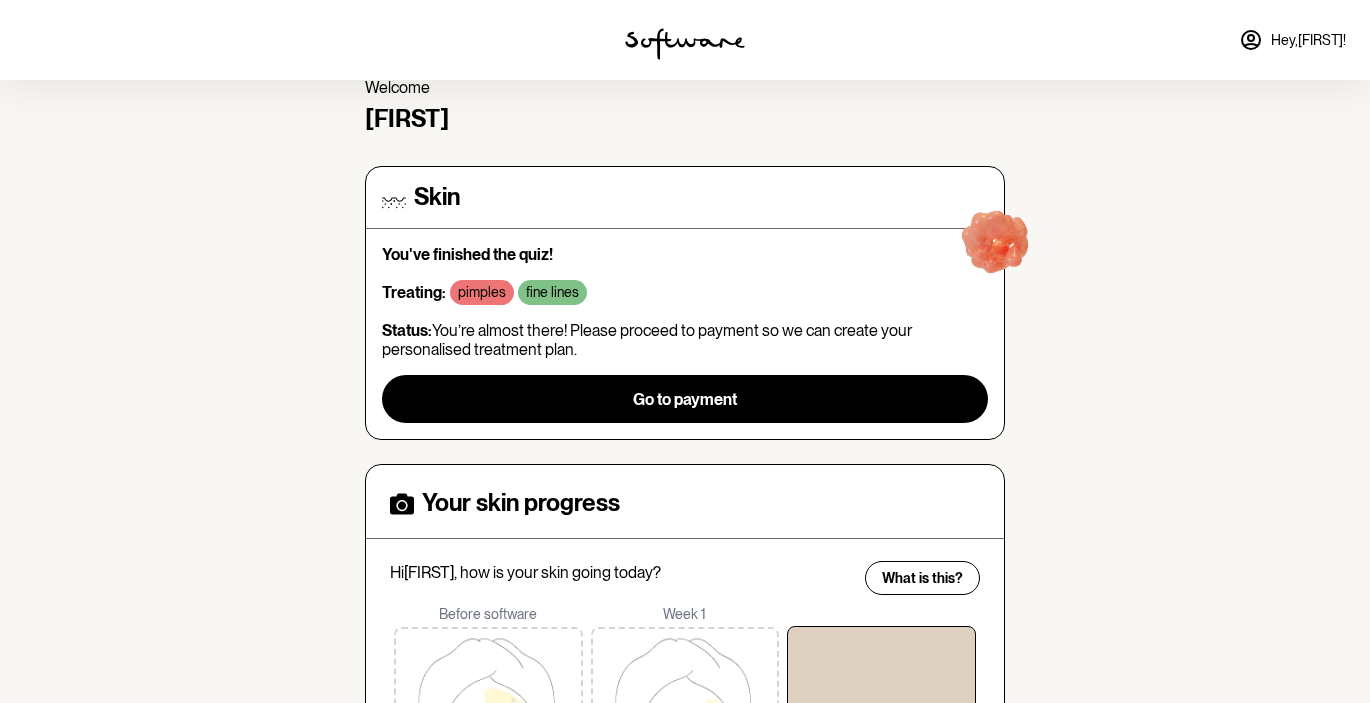 click on "Status:  You’re almost there! Please proceed to payment so we can create your personalised treatment plan." at bounding box center (685, 340) 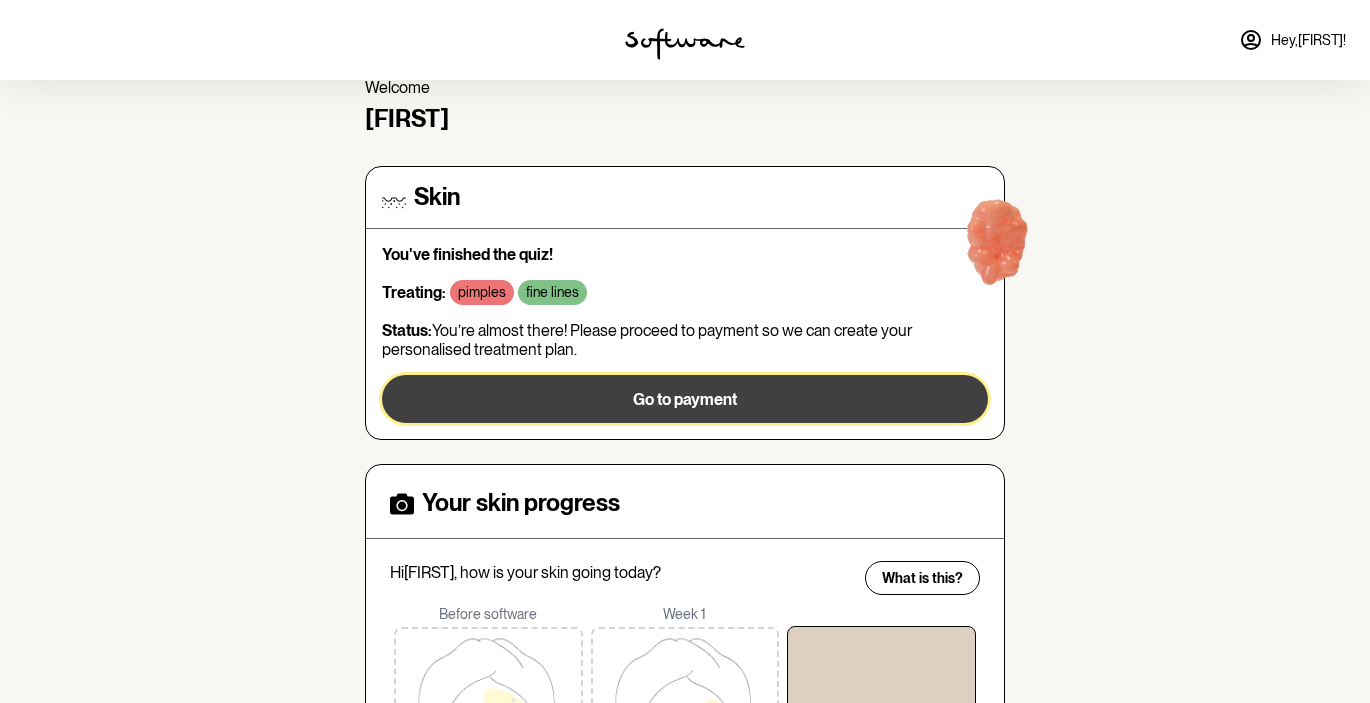 click on "Go to payment" at bounding box center [685, 399] 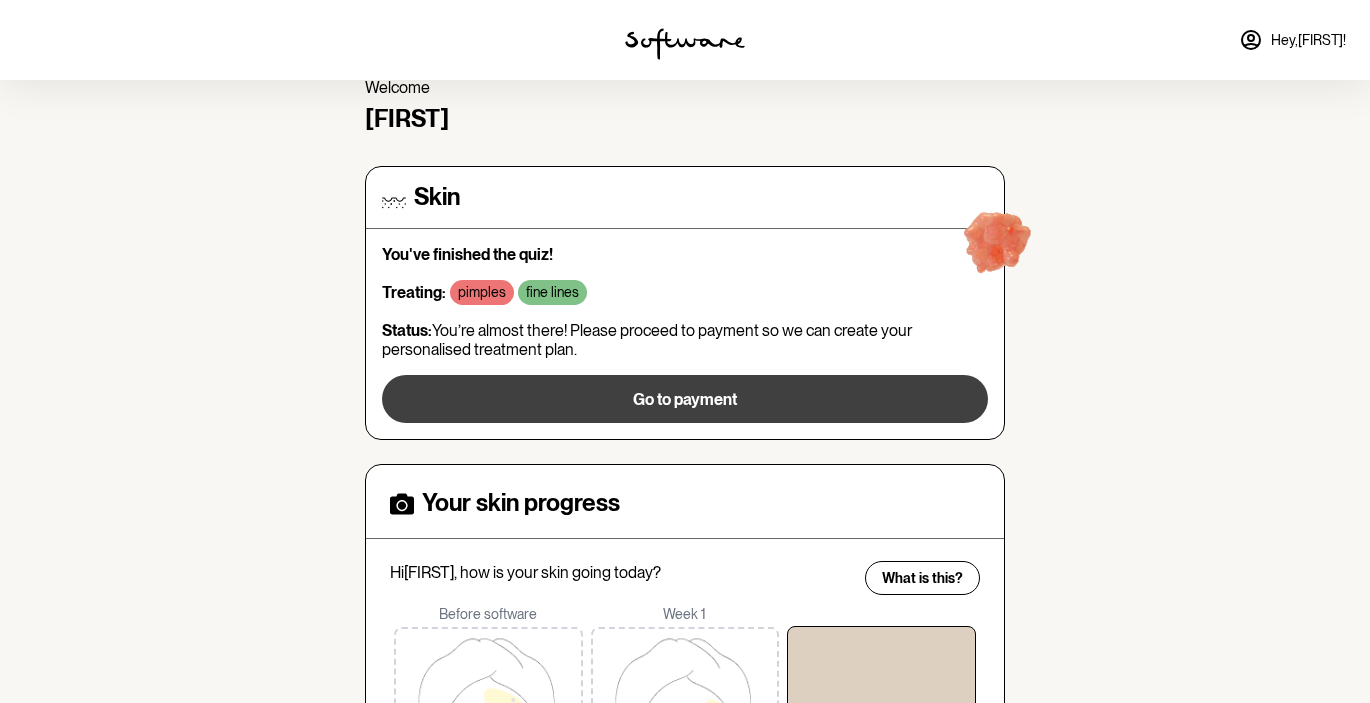 scroll, scrollTop: 0, scrollLeft: 0, axis: both 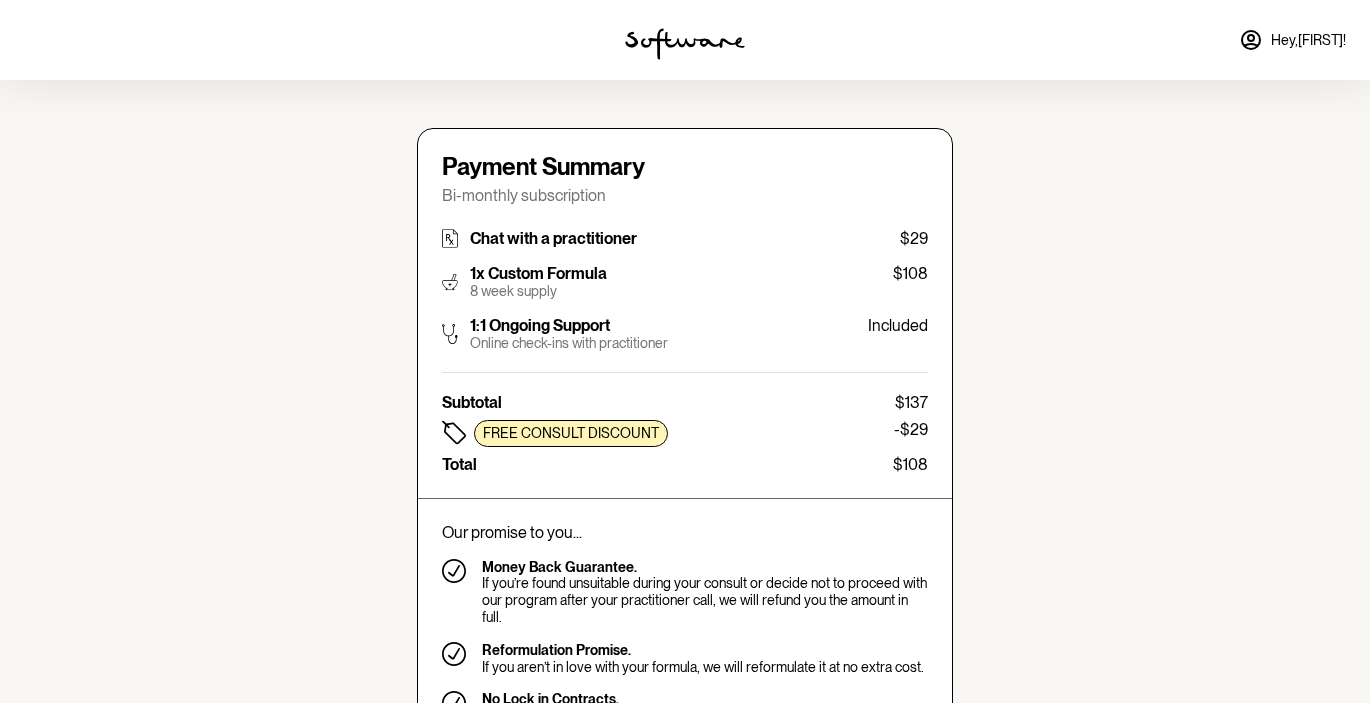 type on "dona.barbagallo@gmail.com" 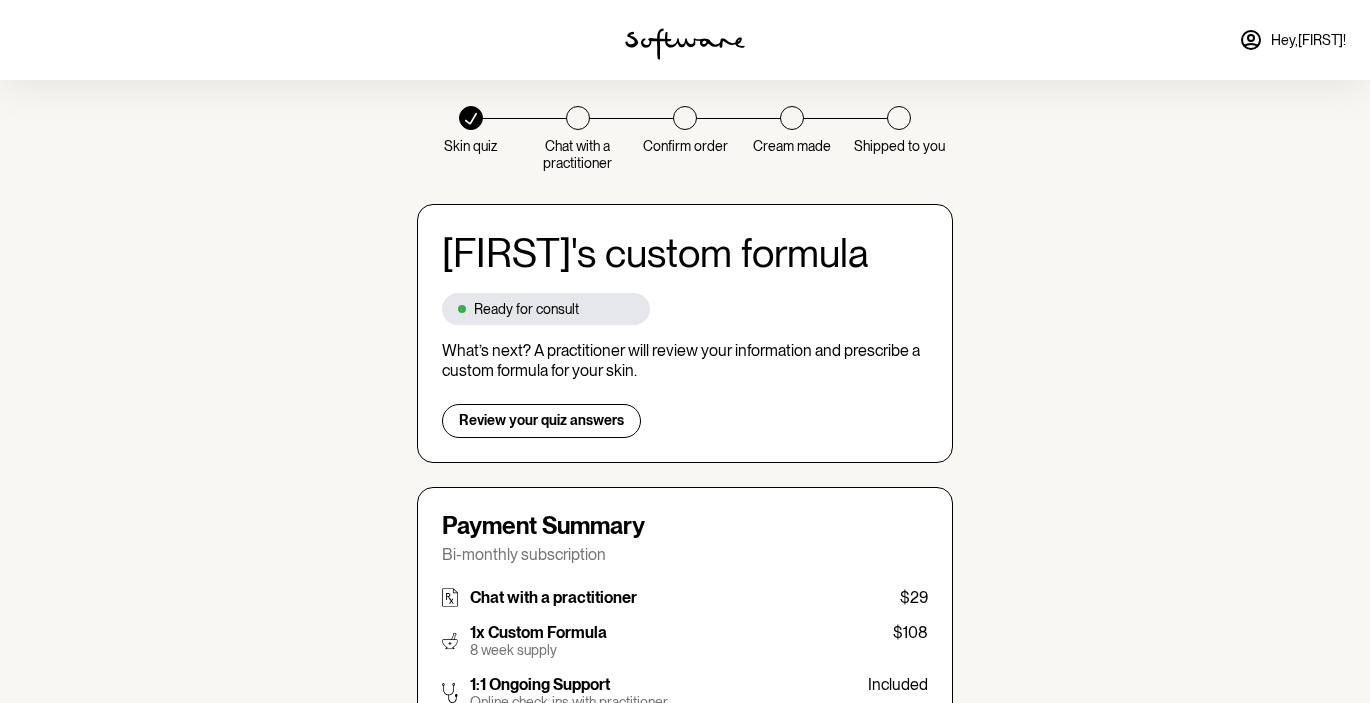 scroll, scrollTop: 0, scrollLeft: 0, axis: both 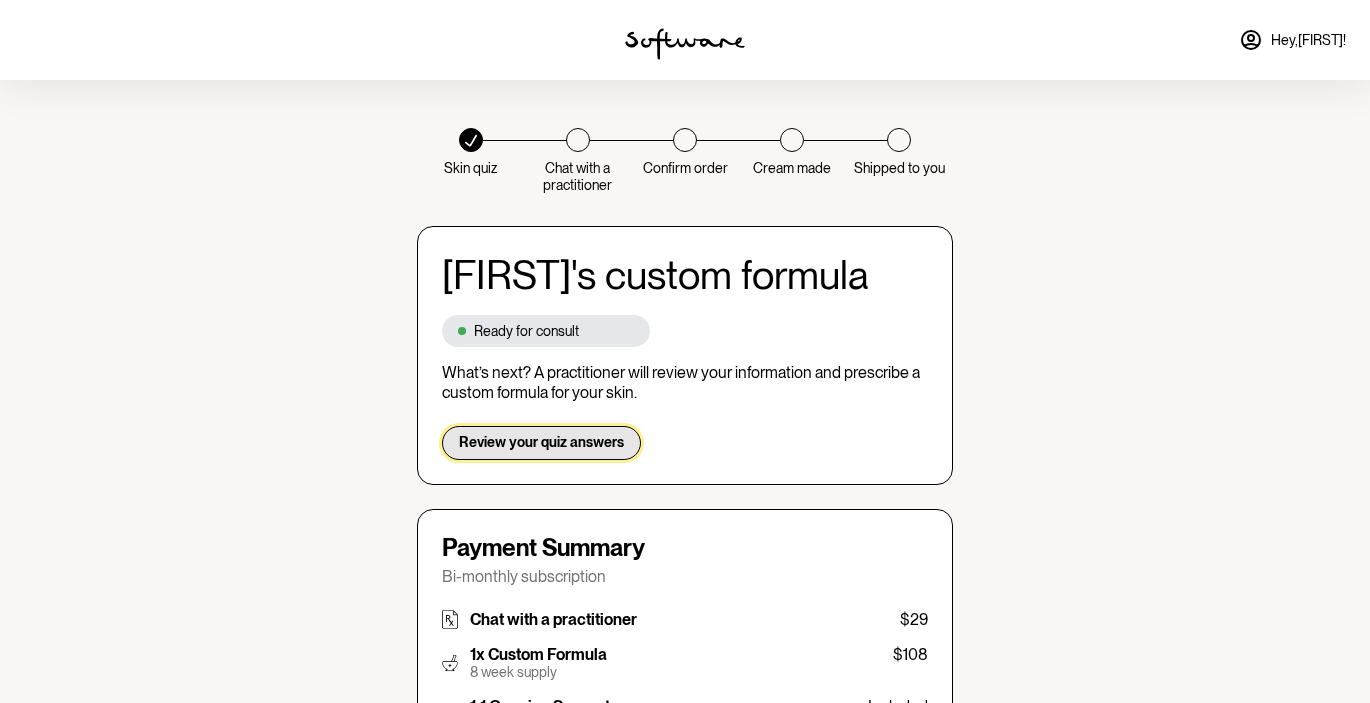 click on "Review your quiz answers" at bounding box center (541, 443) 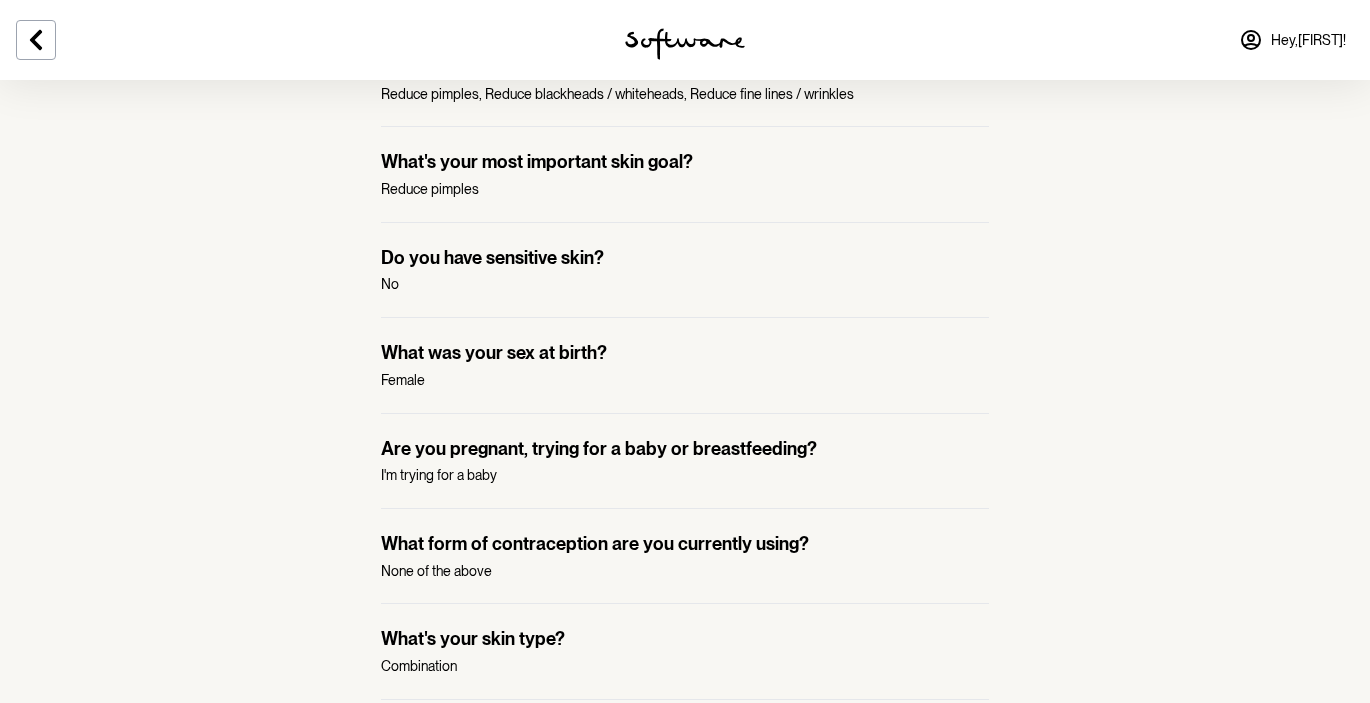 scroll, scrollTop: 0, scrollLeft: 0, axis: both 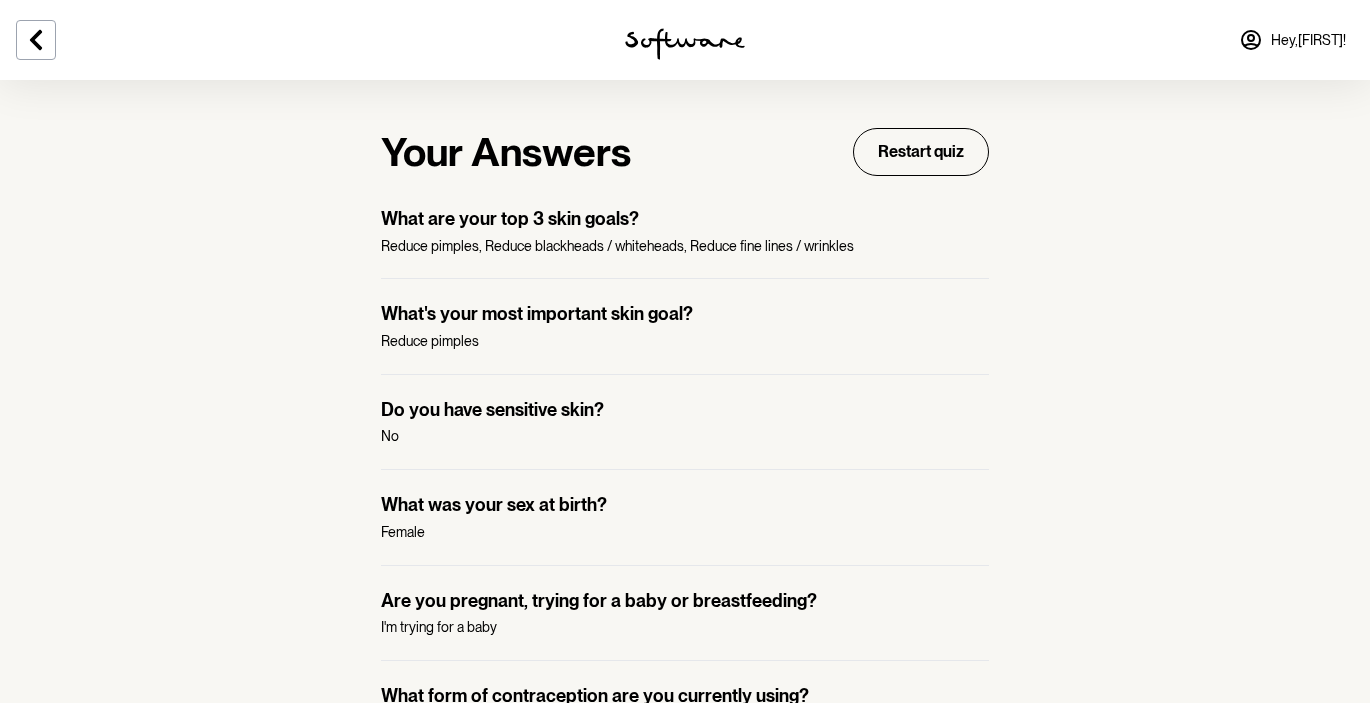 click at bounding box center (685, 44) 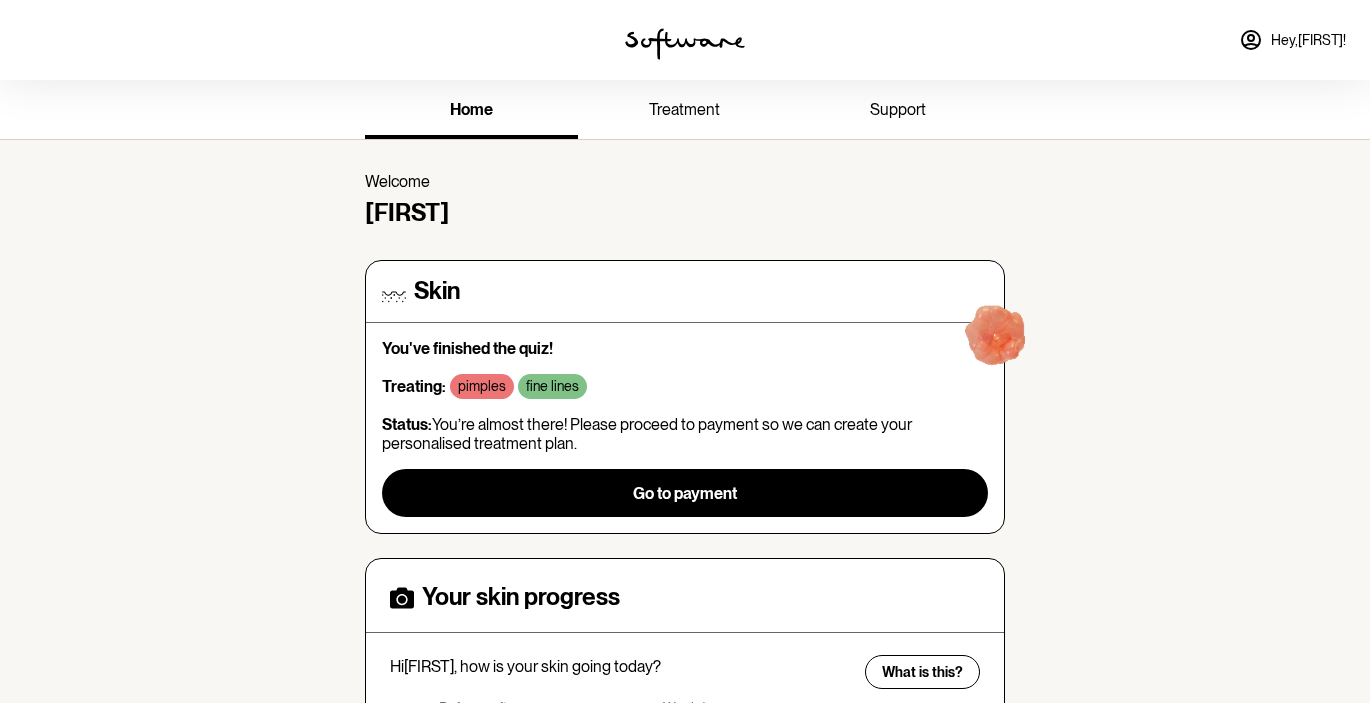 click on "treatment" at bounding box center (684, 111) 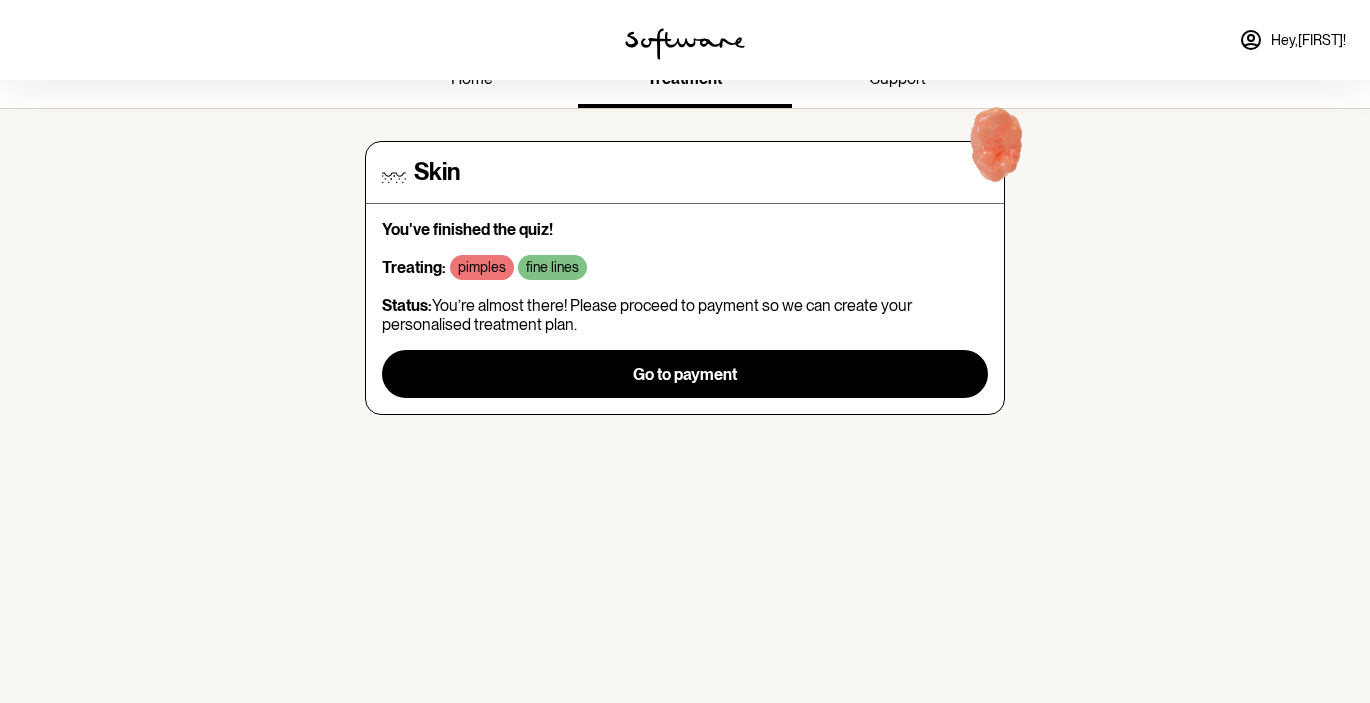 scroll, scrollTop: 0, scrollLeft: 0, axis: both 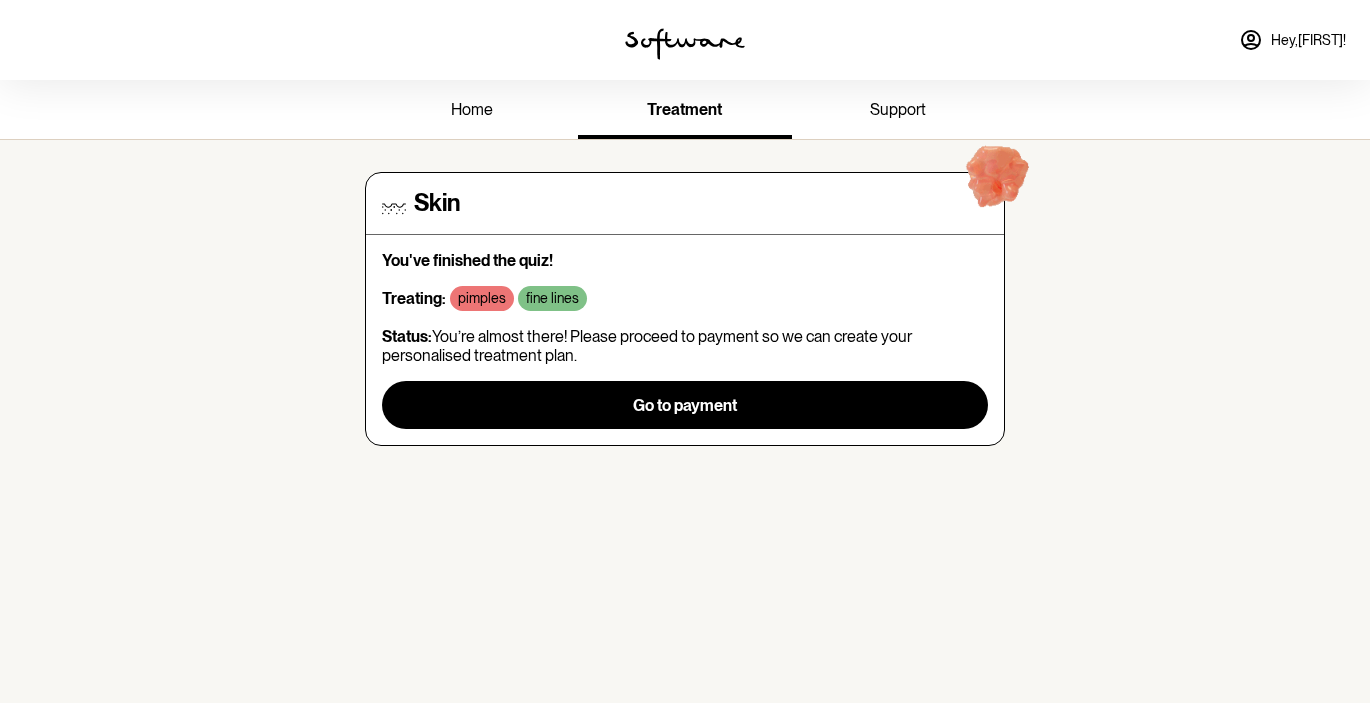 click on "support" at bounding box center (898, 109) 